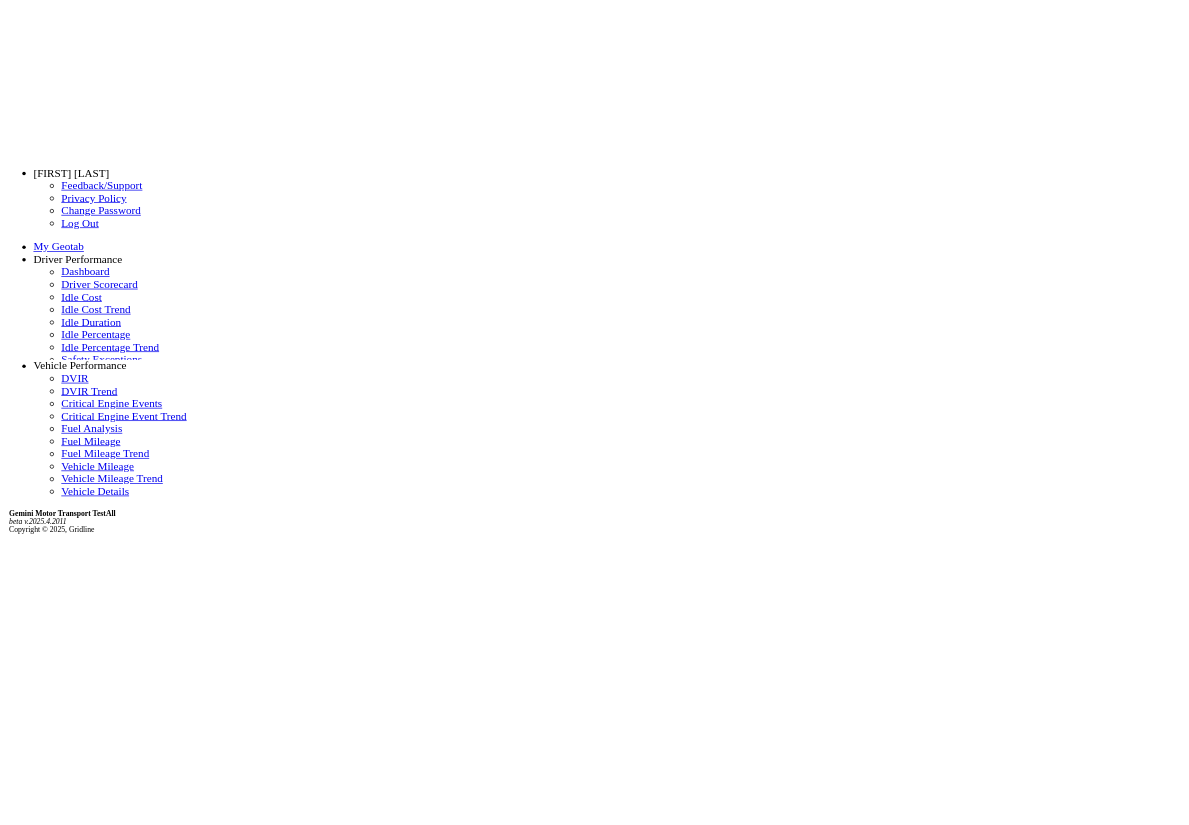 scroll, scrollTop: 0, scrollLeft: 0, axis: both 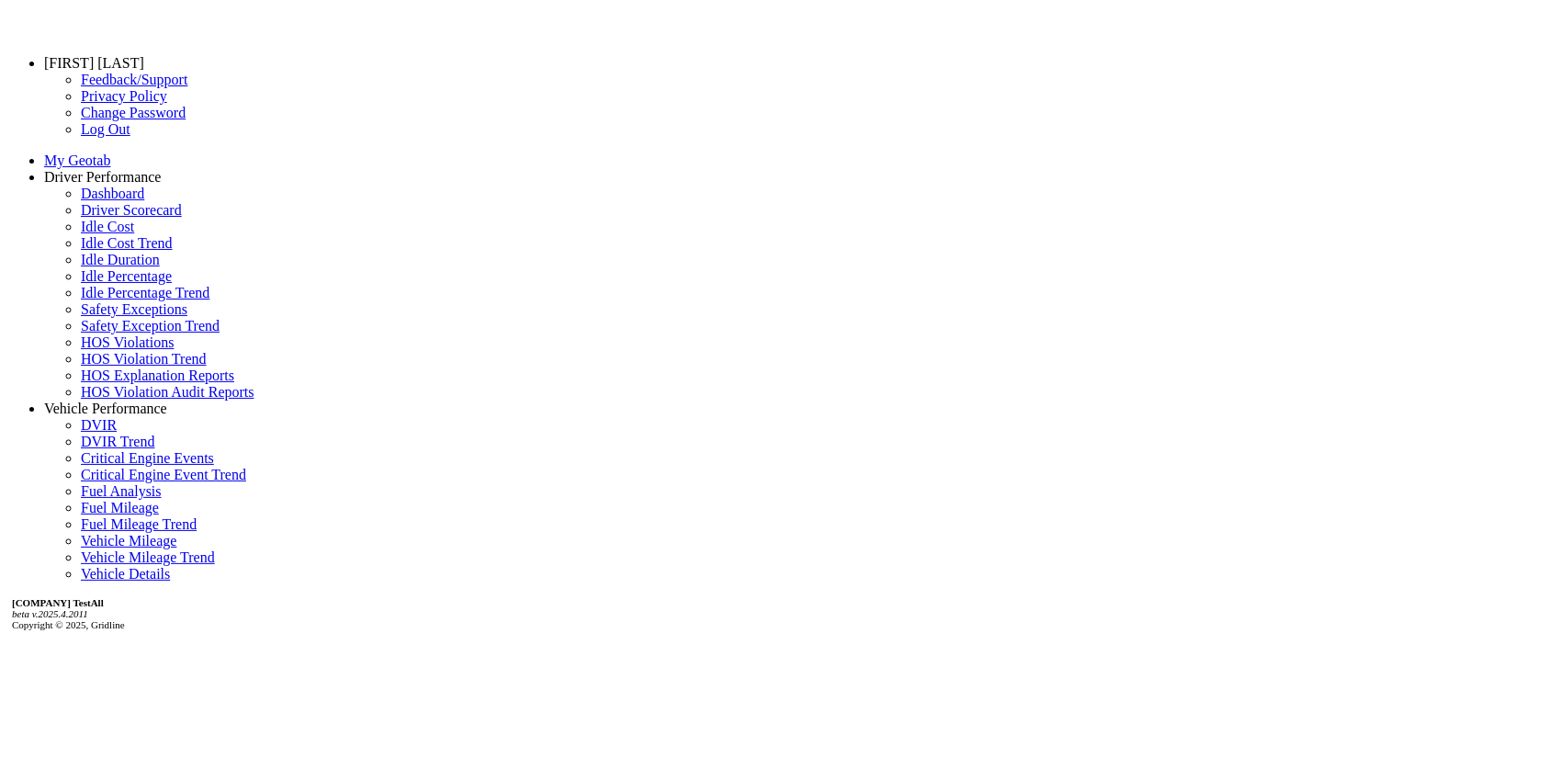 click on "[FIRST] [LAST]" at bounding box center [94, 62] 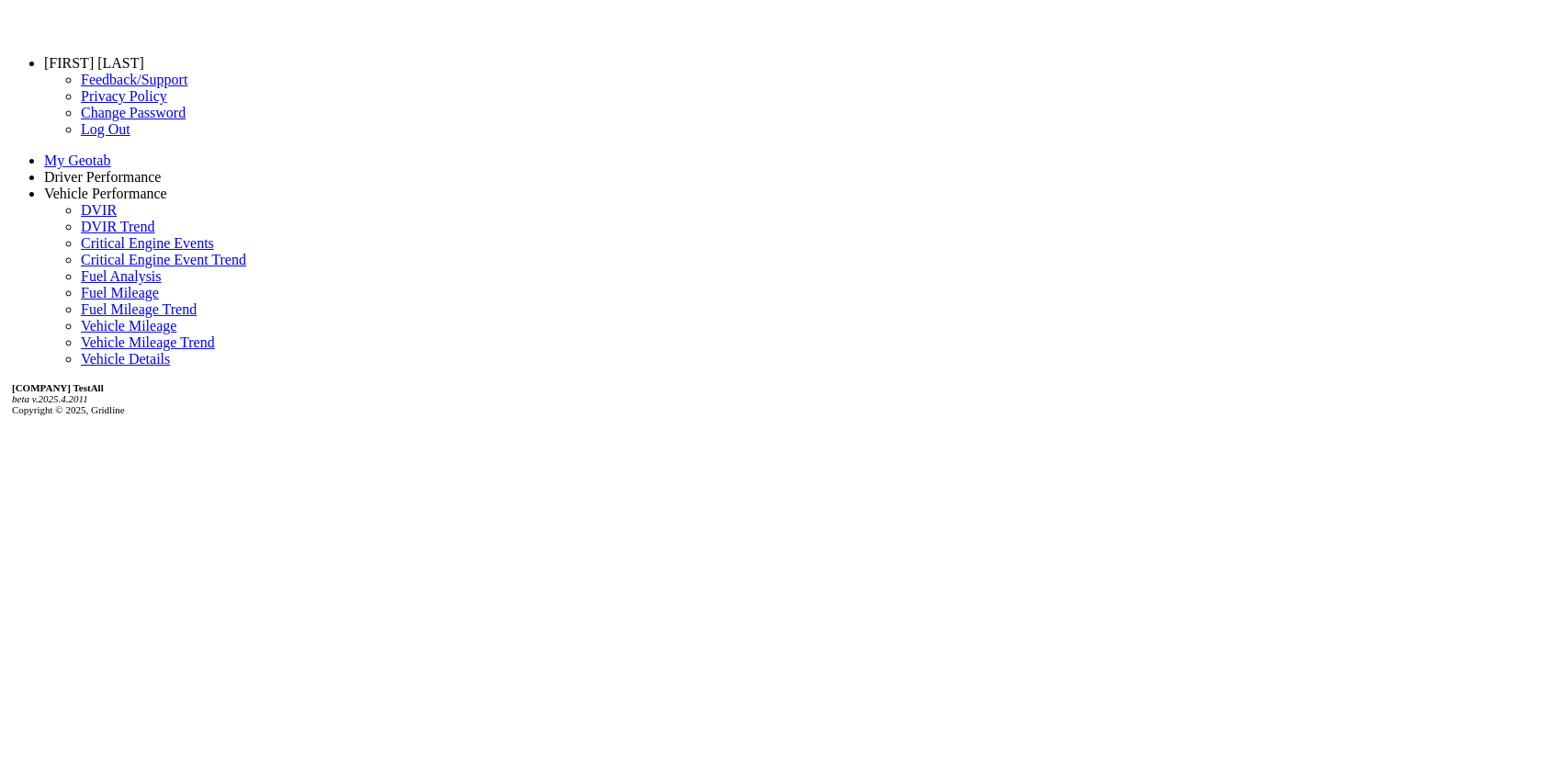 click on "Driver Performance" at bounding box center (103, 176) 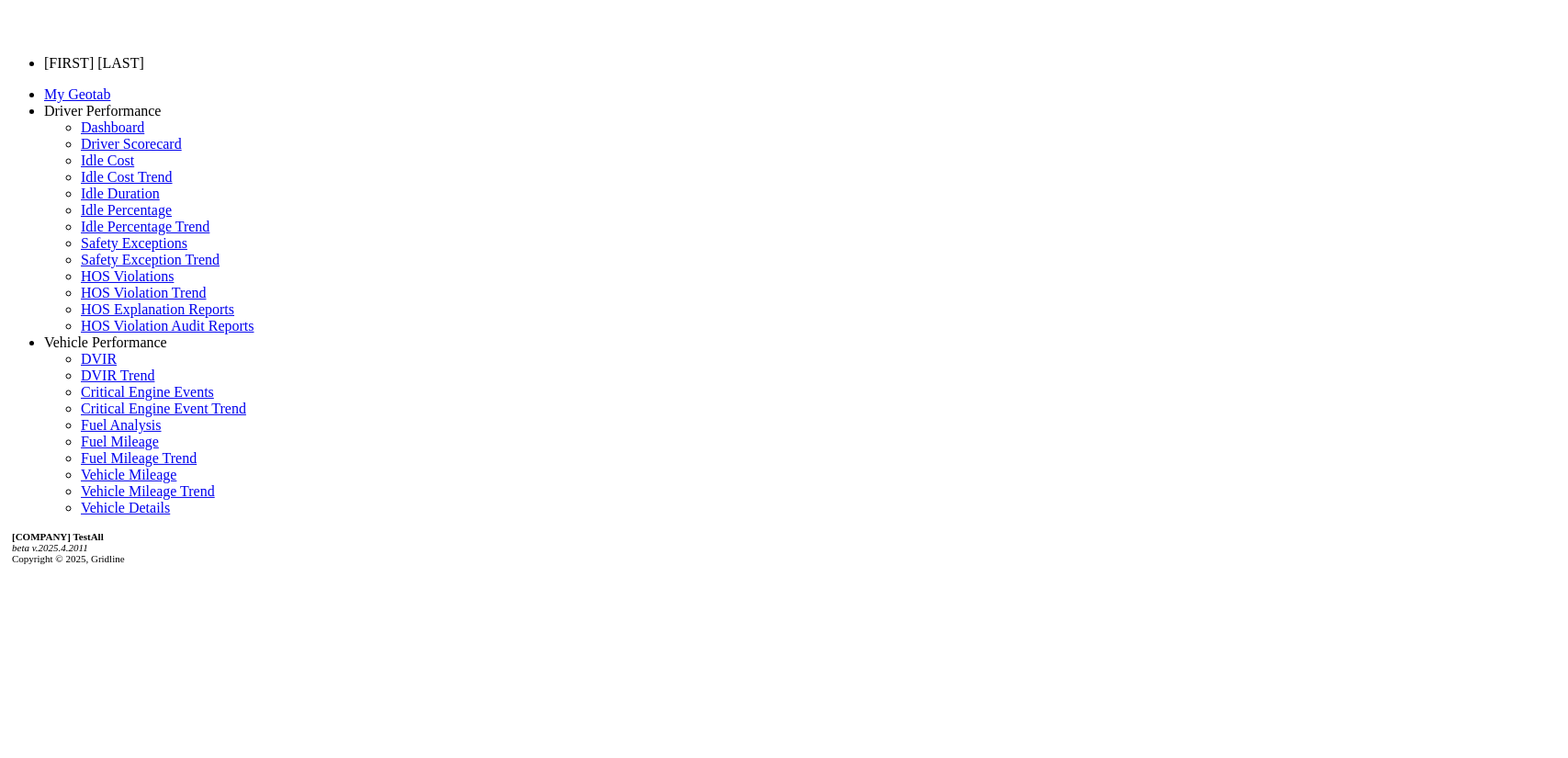 click on "Dashboard" at bounding box center (112, 127) 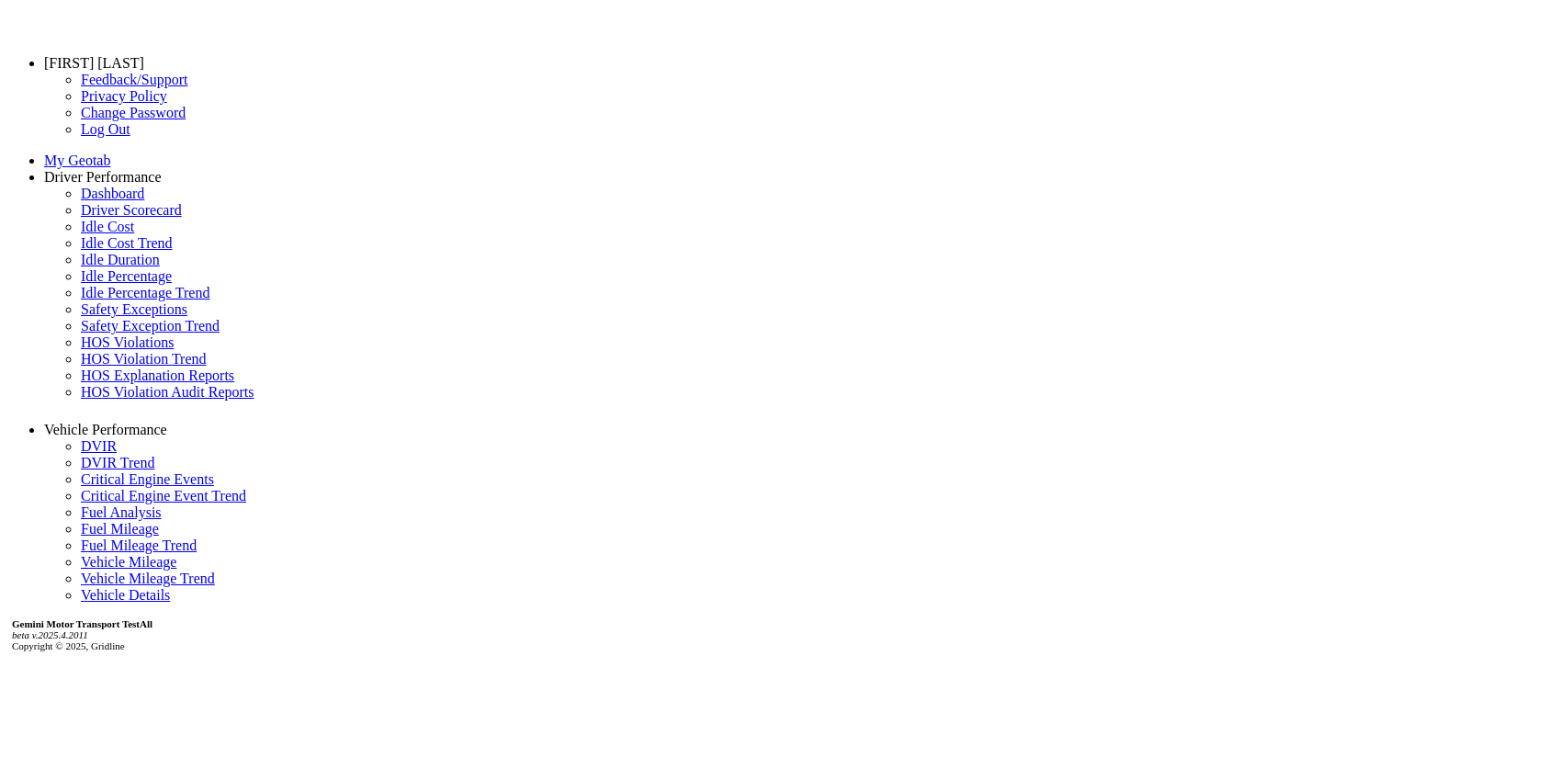 scroll, scrollTop: 0, scrollLeft: 0, axis: both 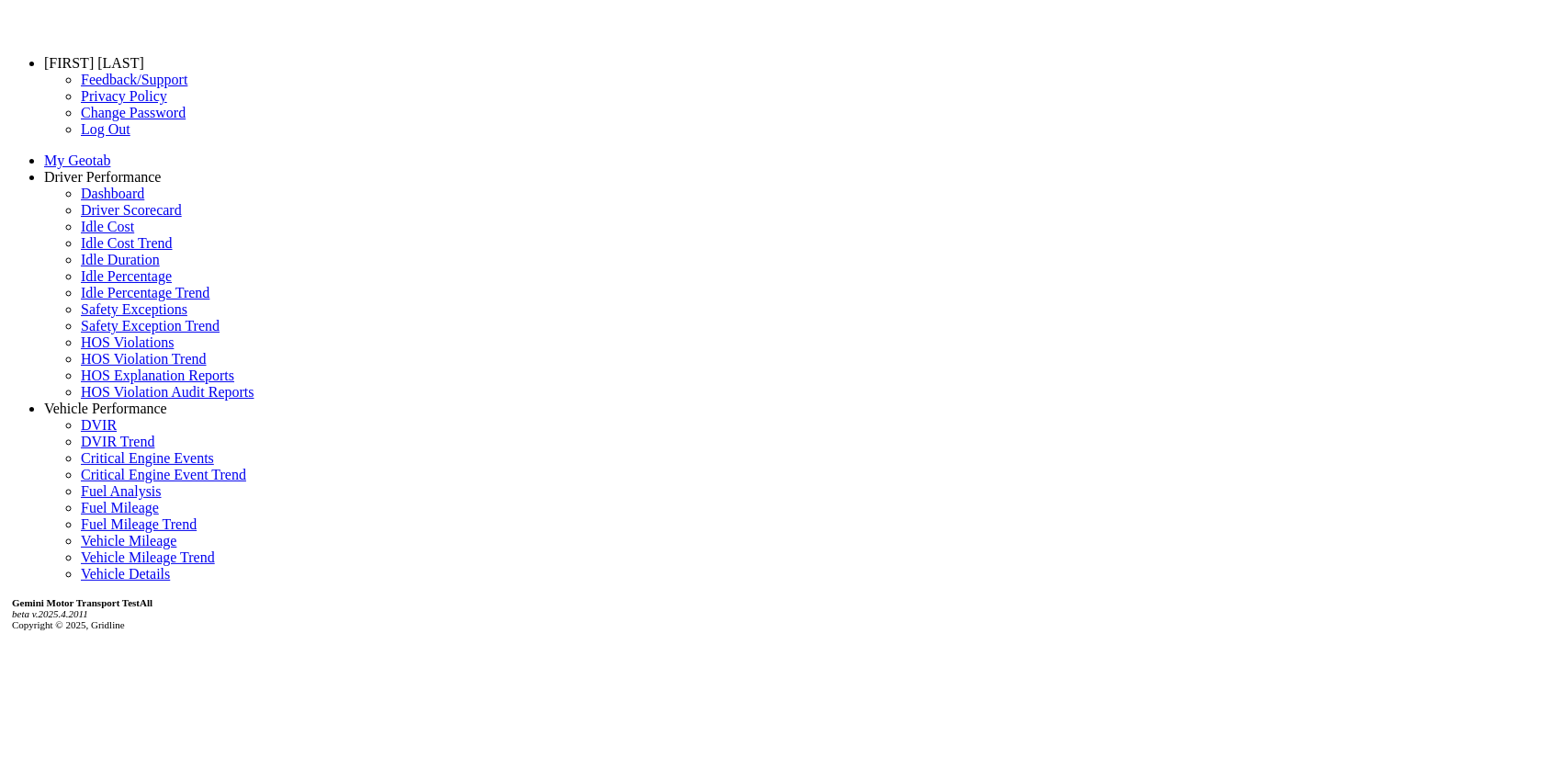 click on "Location" at bounding box center (73, 1019) 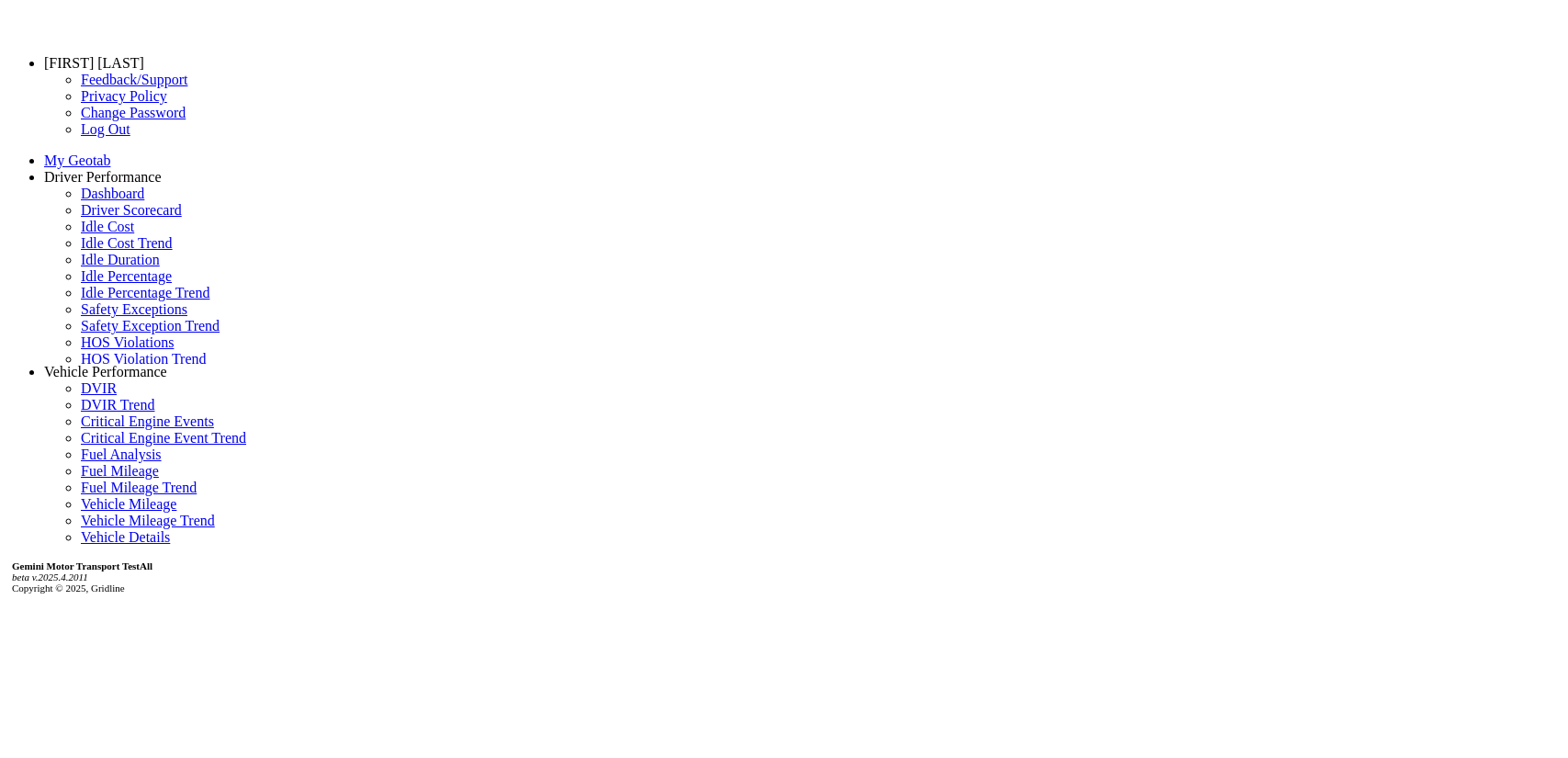 scroll, scrollTop: 0, scrollLeft: 0, axis: both 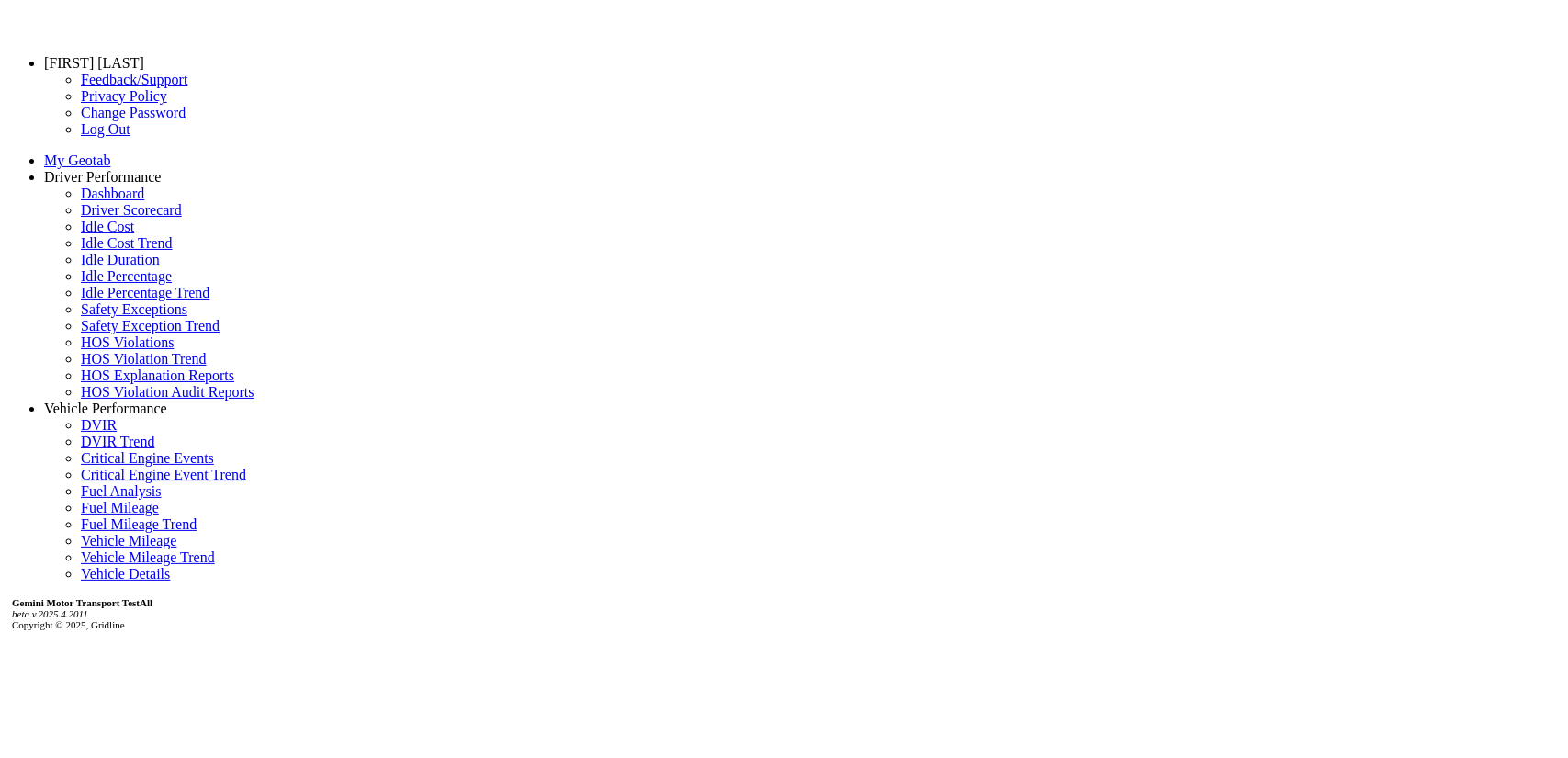 click on "Vehicle Performance" at bounding box center [106, 408] 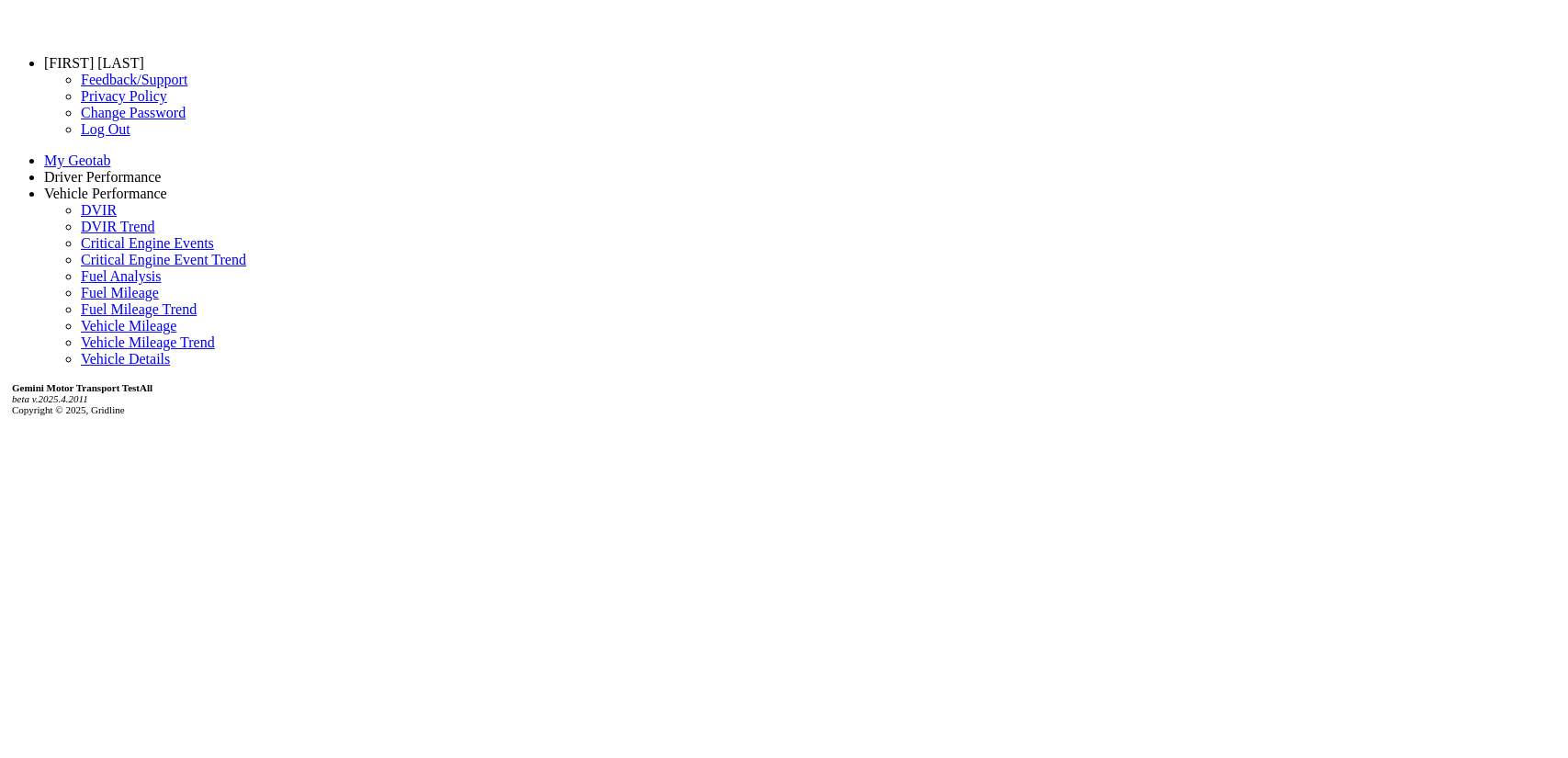 click on "**********" at bounding box center [784, 1831] 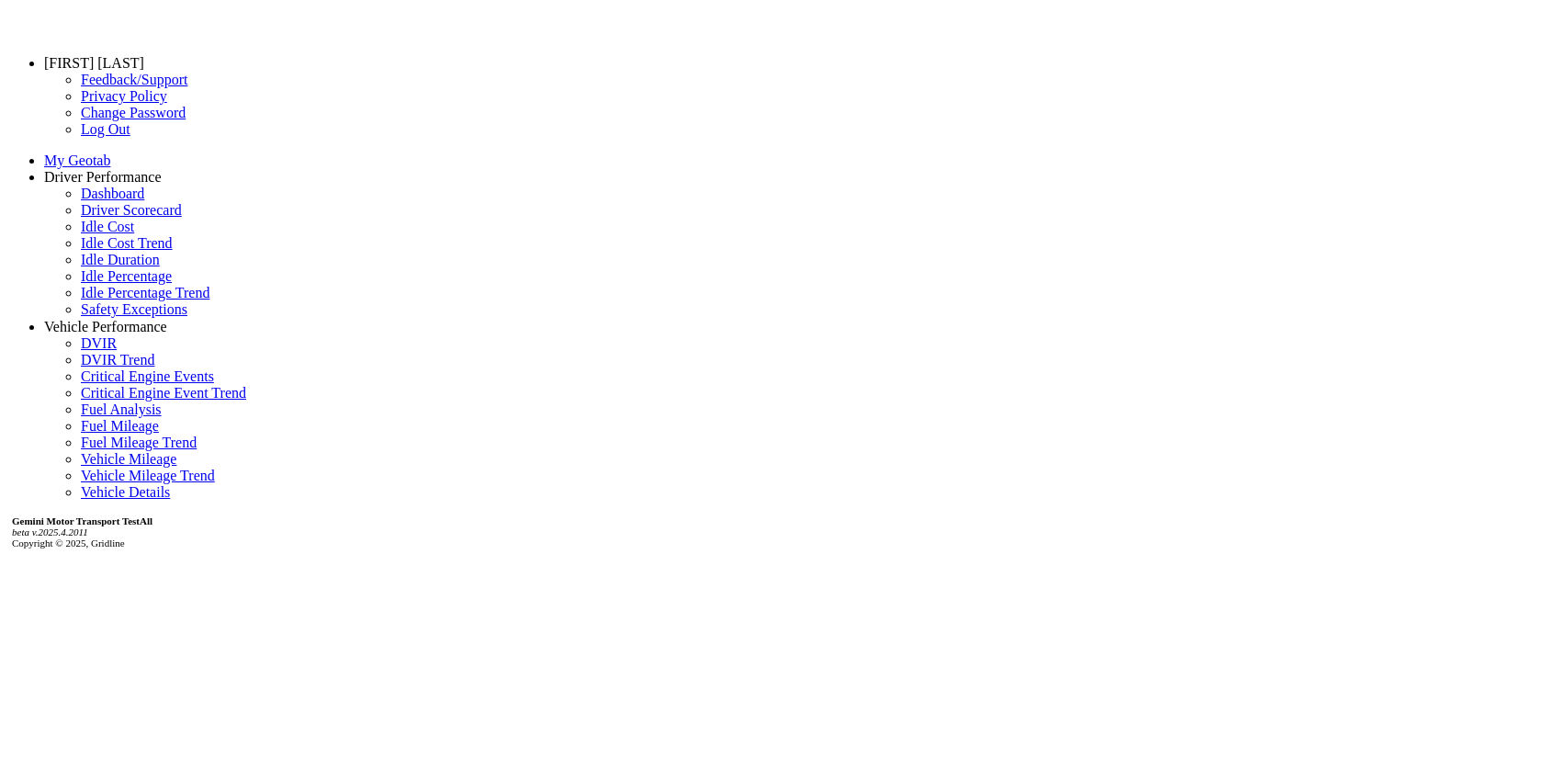 scroll, scrollTop: 0, scrollLeft: 0, axis: both 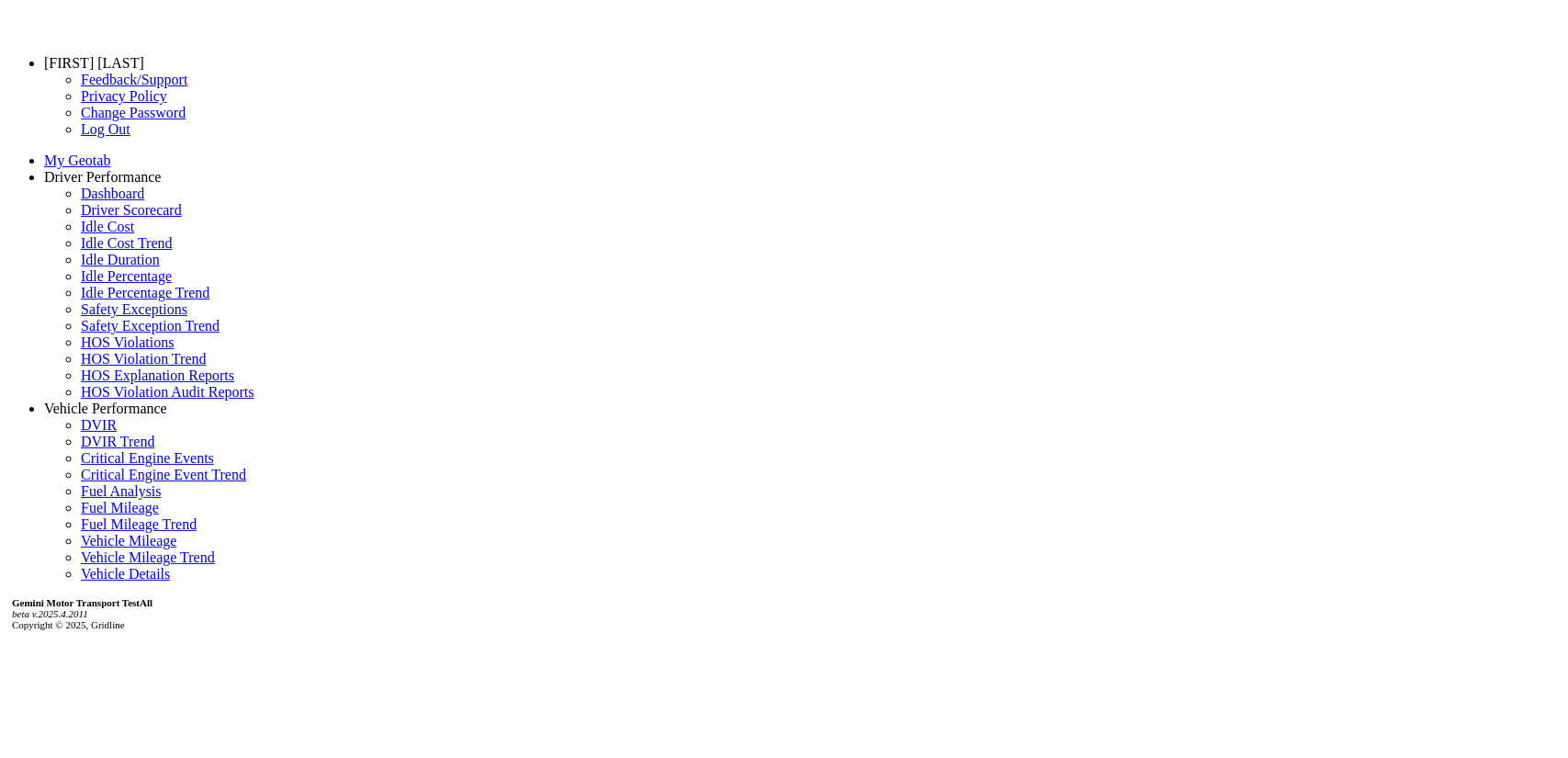 click on "[FIRST] [LAST]" at bounding box center [94, 62] 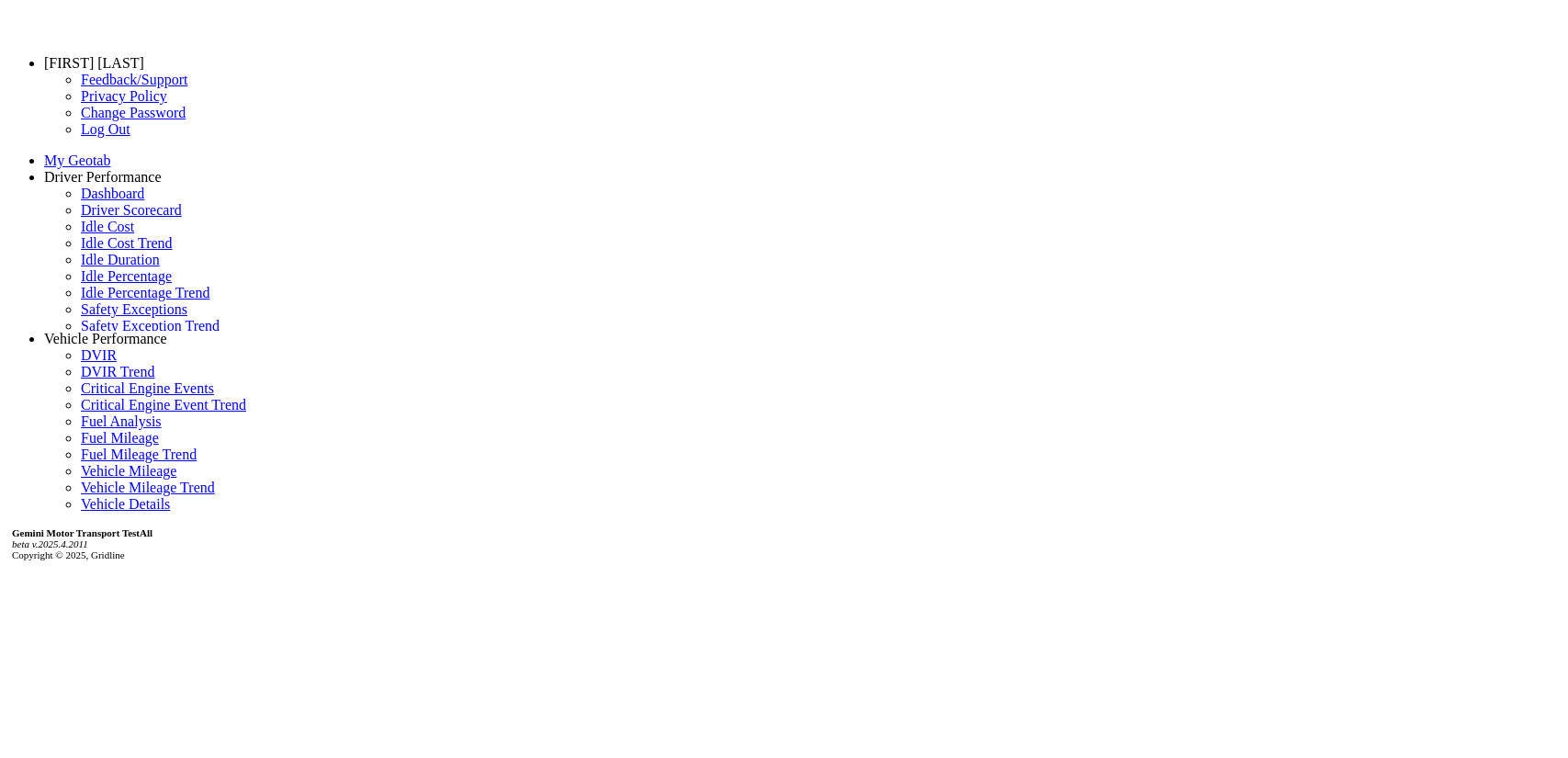 scroll, scrollTop: 0, scrollLeft: 0, axis: both 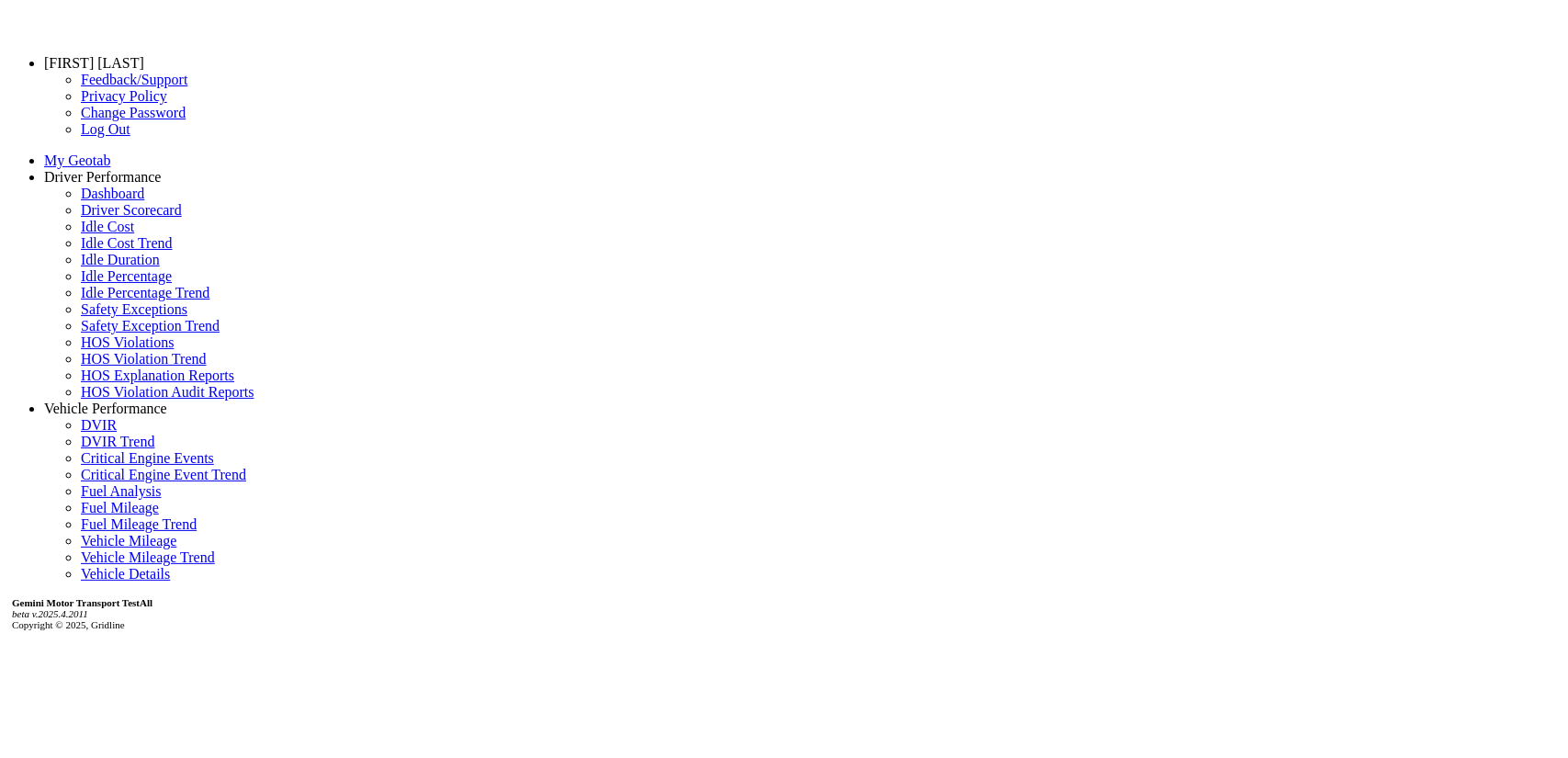 click on "[FIRST] [LAST]" at bounding box center [94, 62] 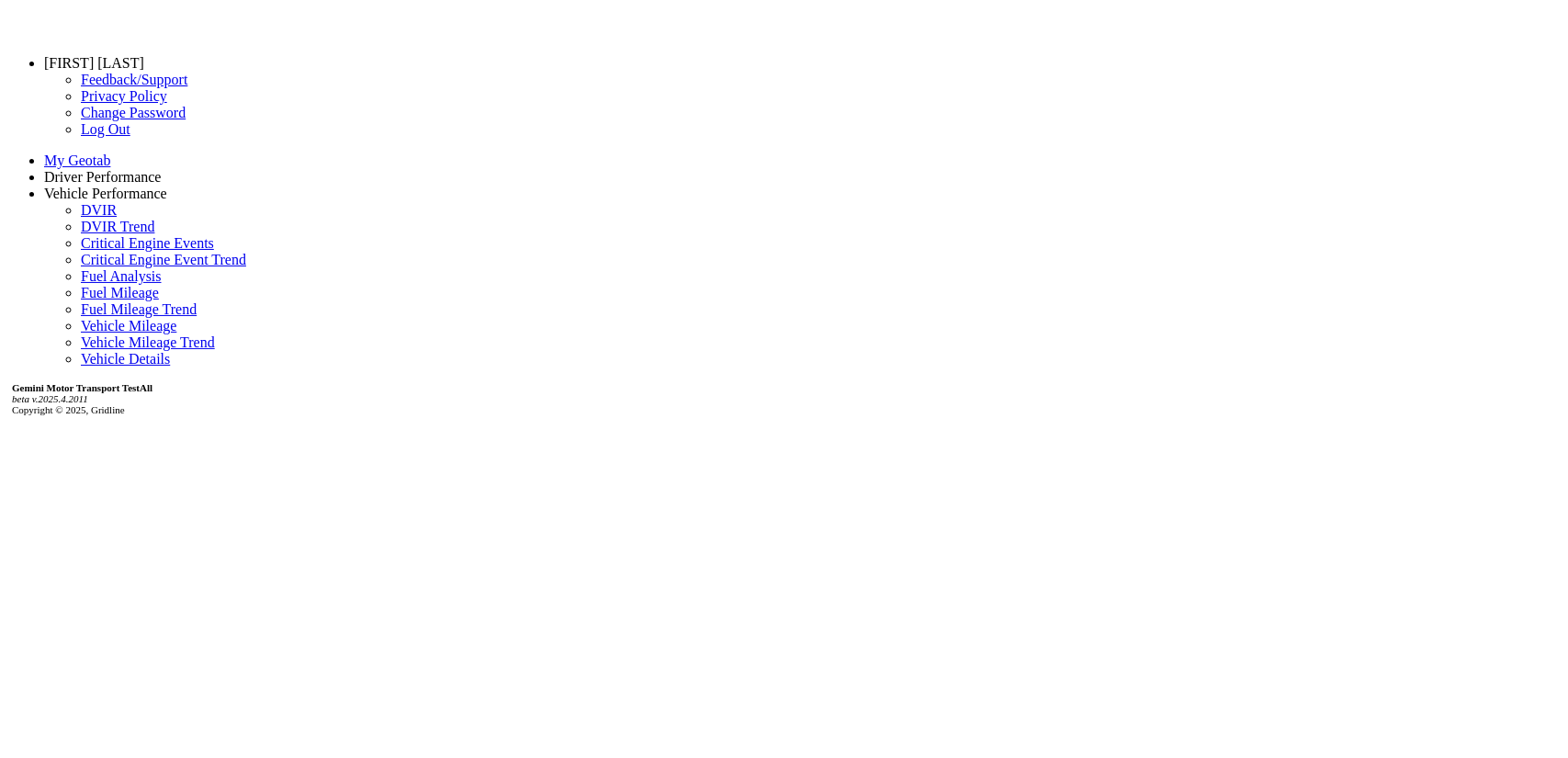 click on "Log Out" at bounding box center (106, 129) 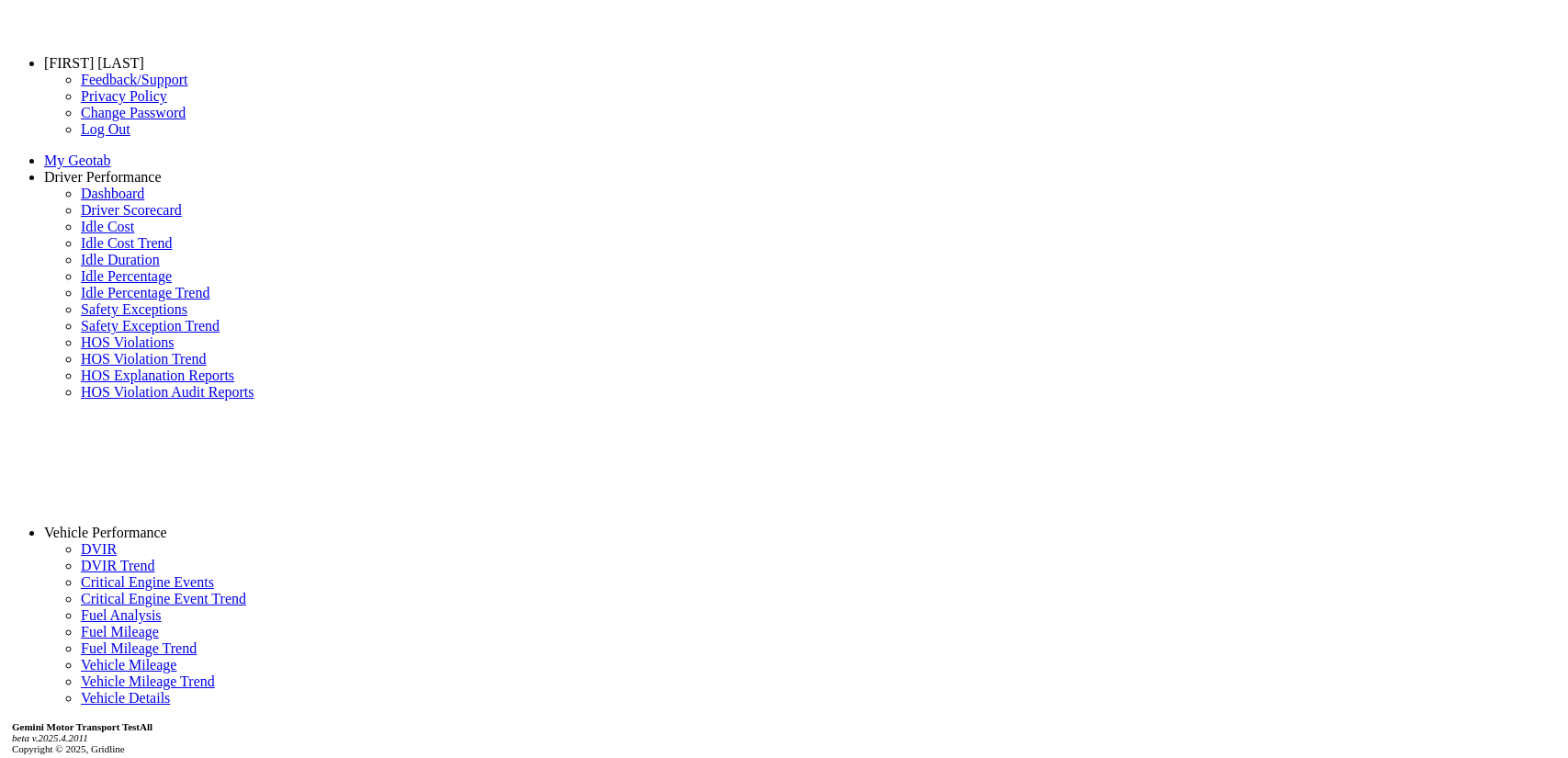 scroll, scrollTop: 0, scrollLeft: 0, axis: both 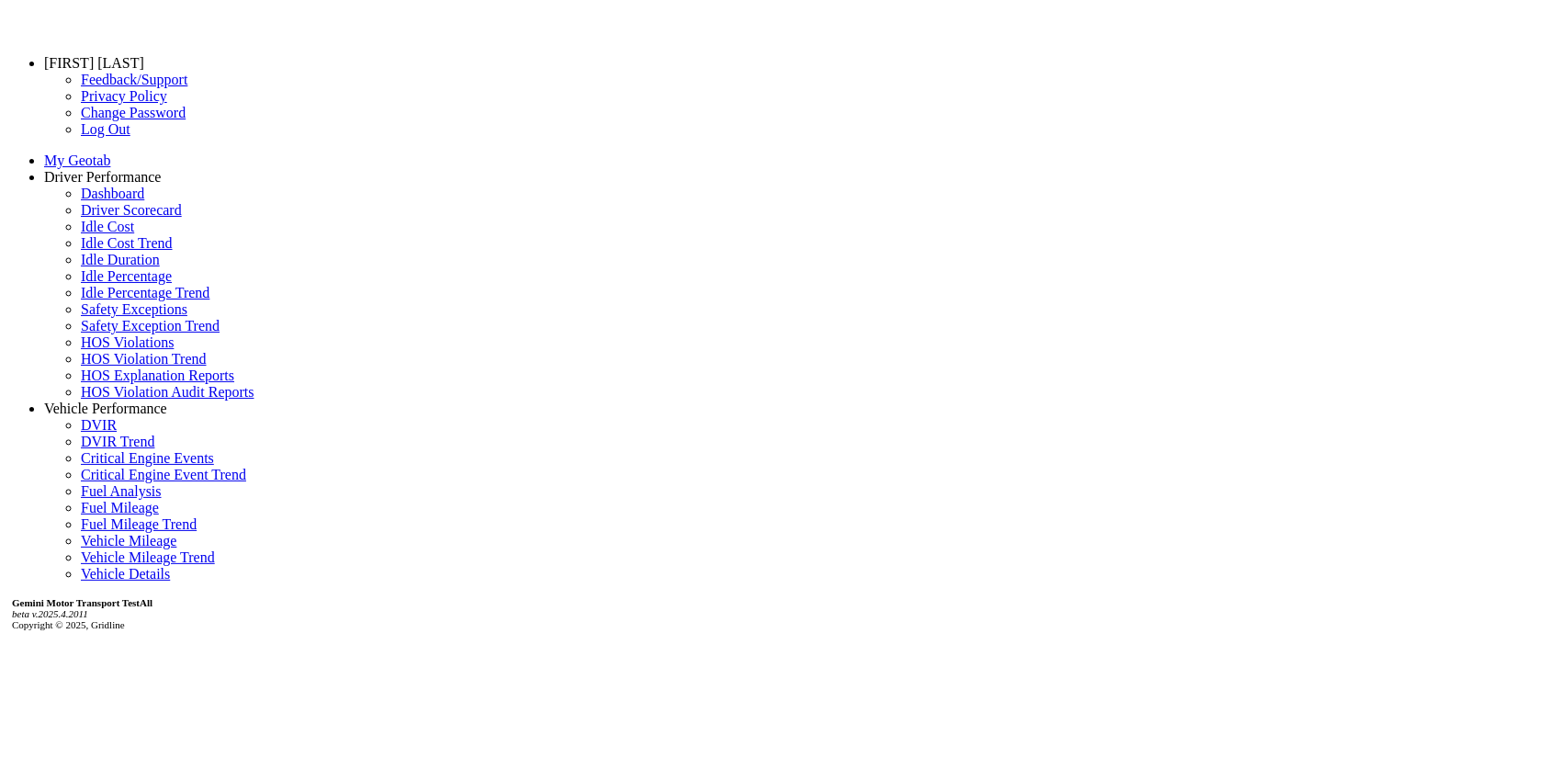 click on "[FIRST] [LAST]" at bounding box center [94, 62] 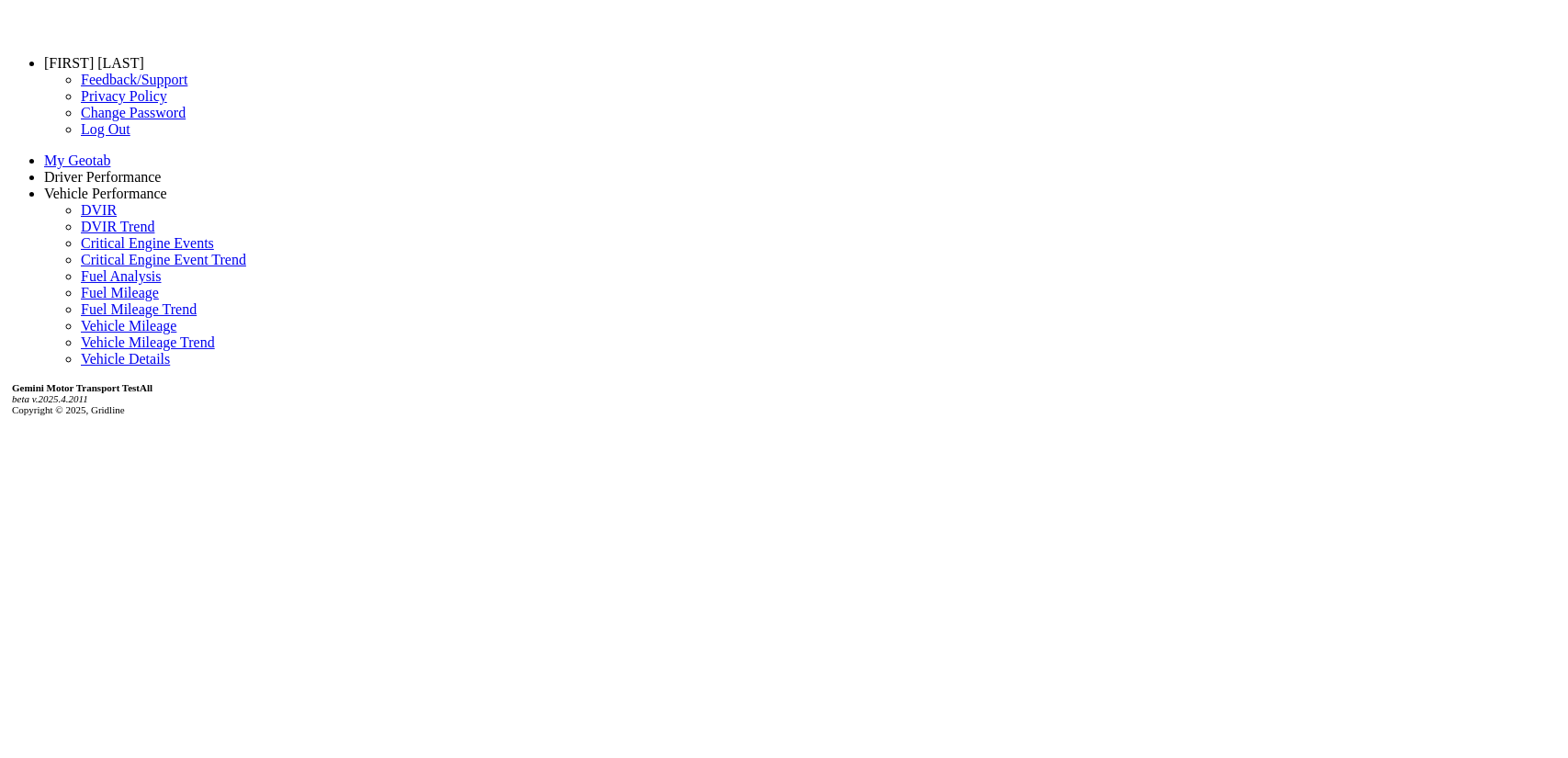 click at bounding box center (144, 62) 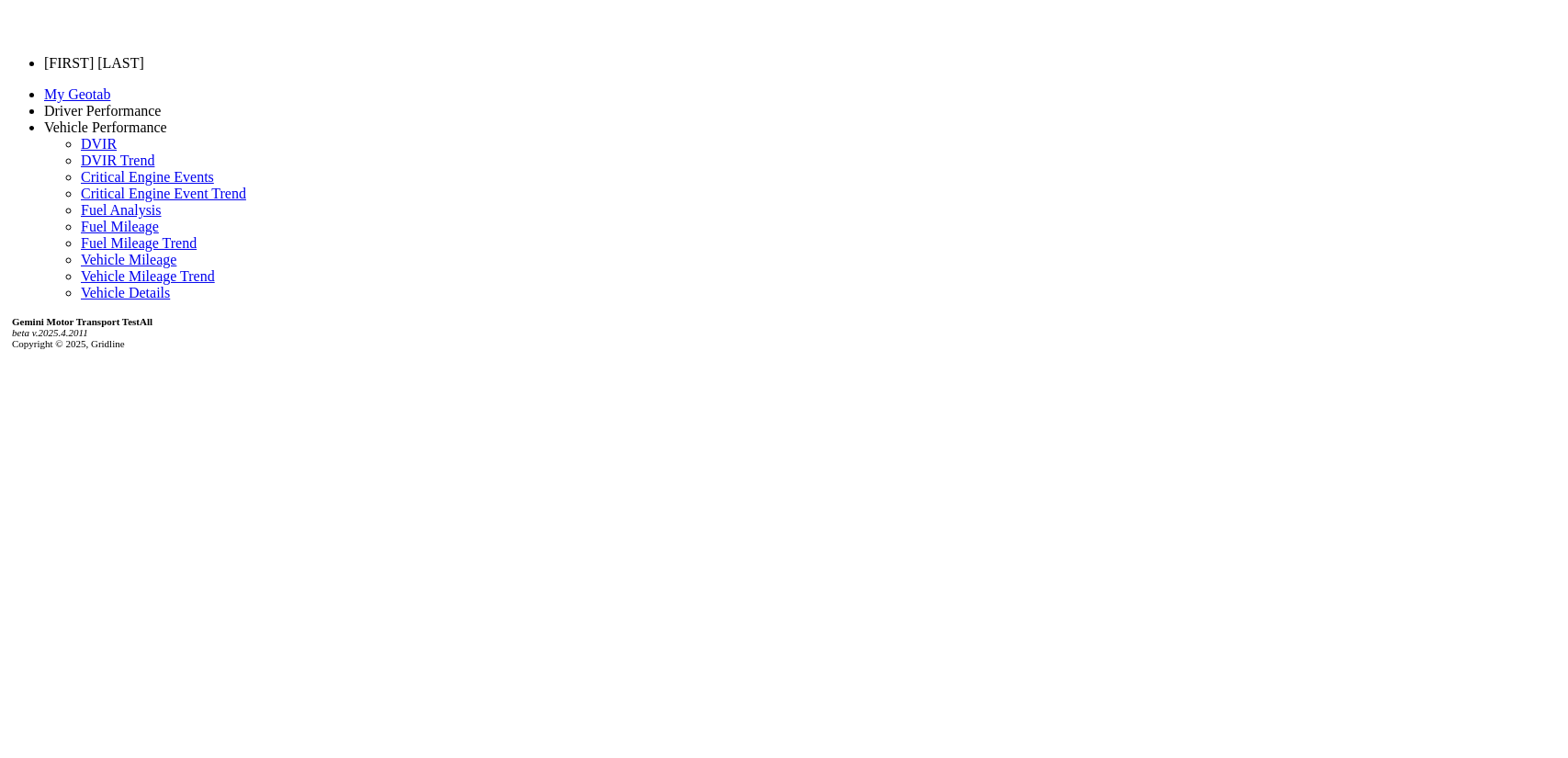 click on "**********" at bounding box center (88, 1317) 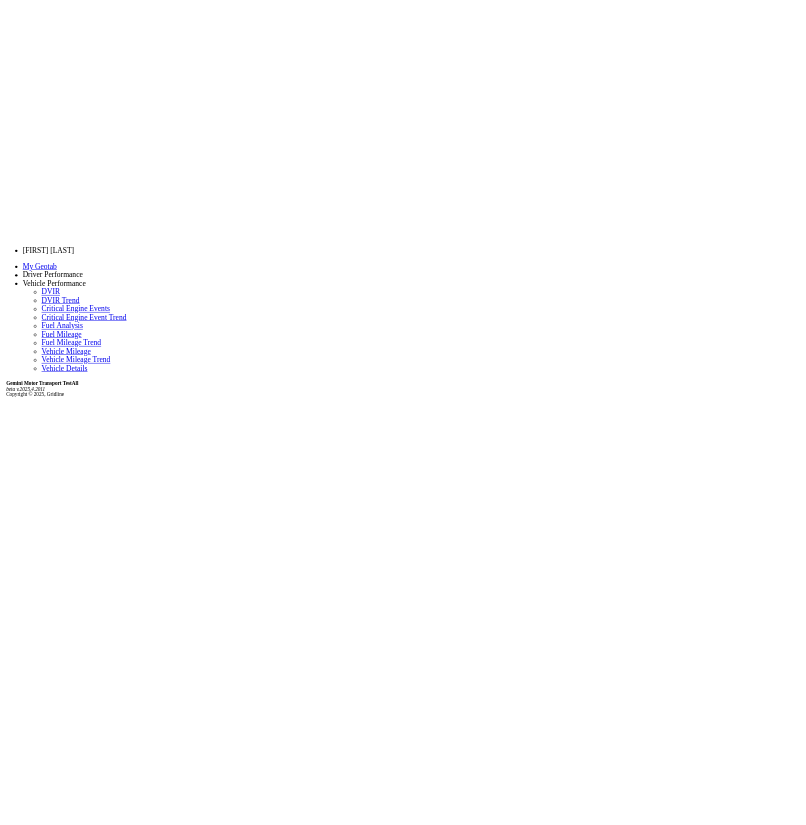 scroll, scrollTop: 0, scrollLeft: 0, axis: both 